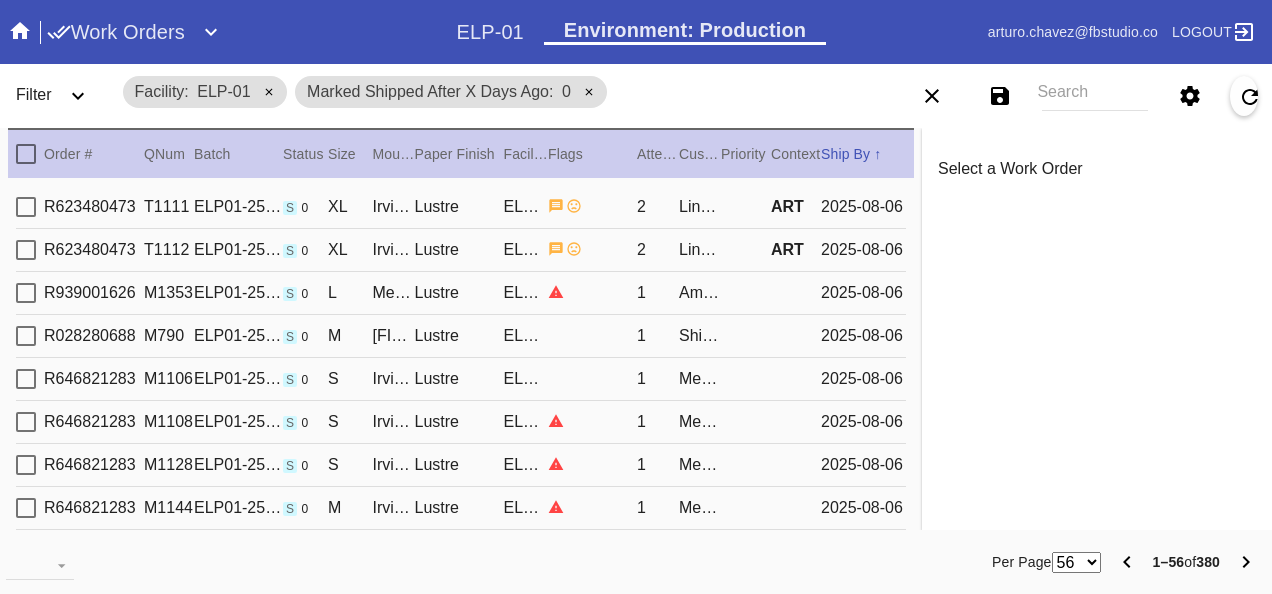 scroll, scrollTop: 0, scrollLeft: 0, axis: both 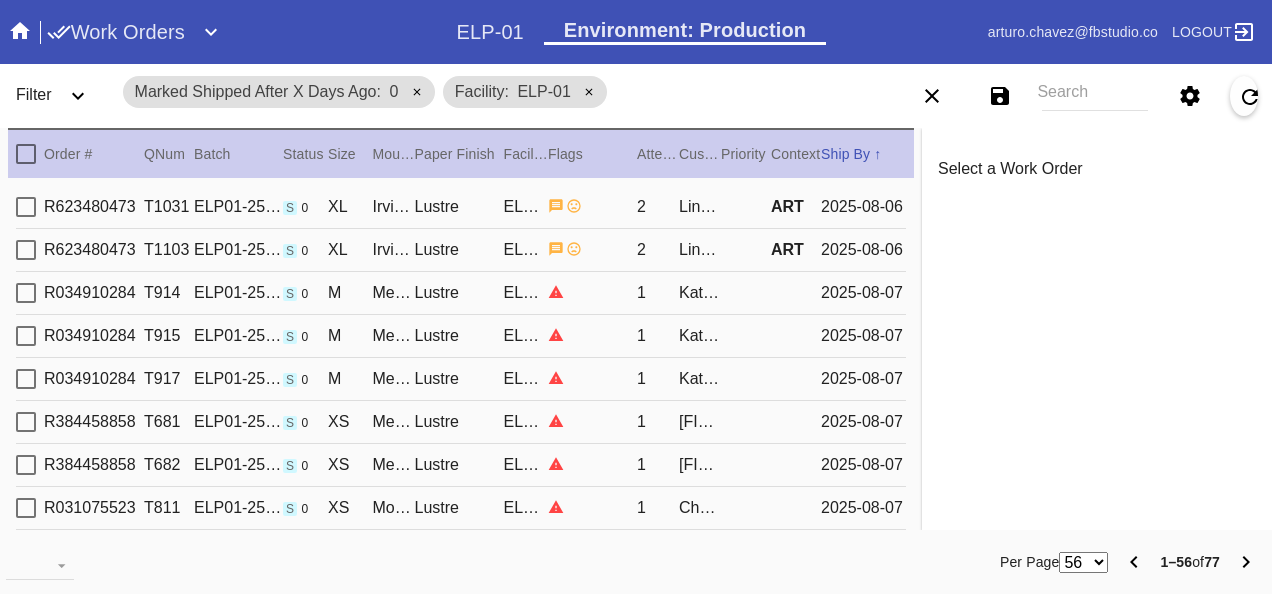 click on "Work Orders" at bounding box center (116, 32) 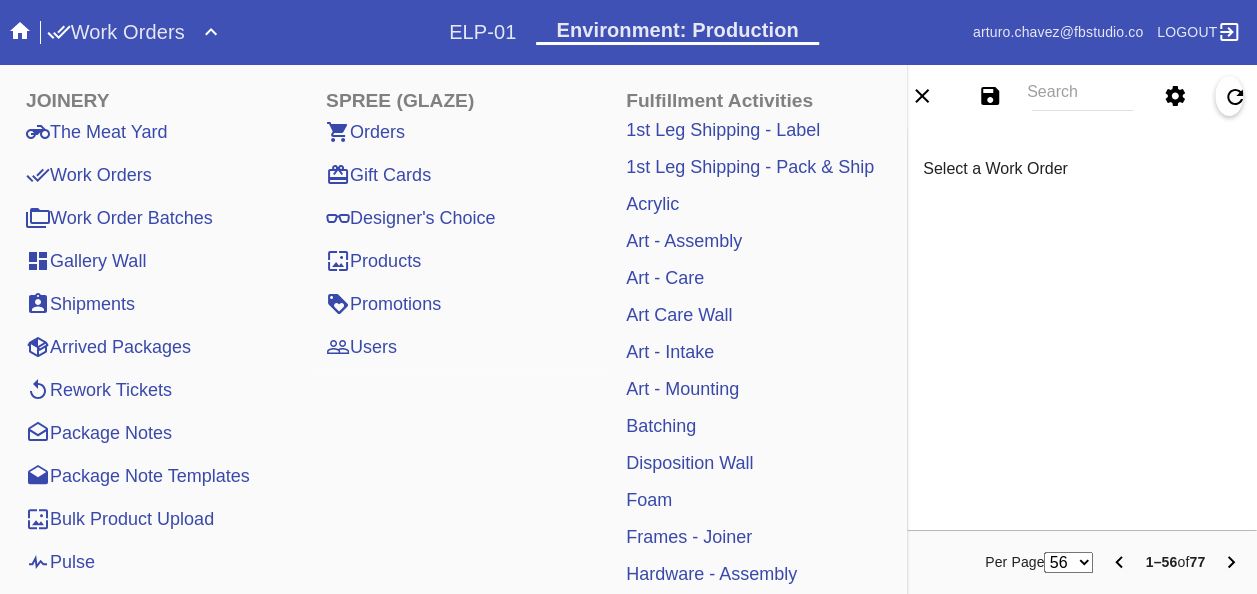 click on "Pulse" at bounding box center [60, 562] 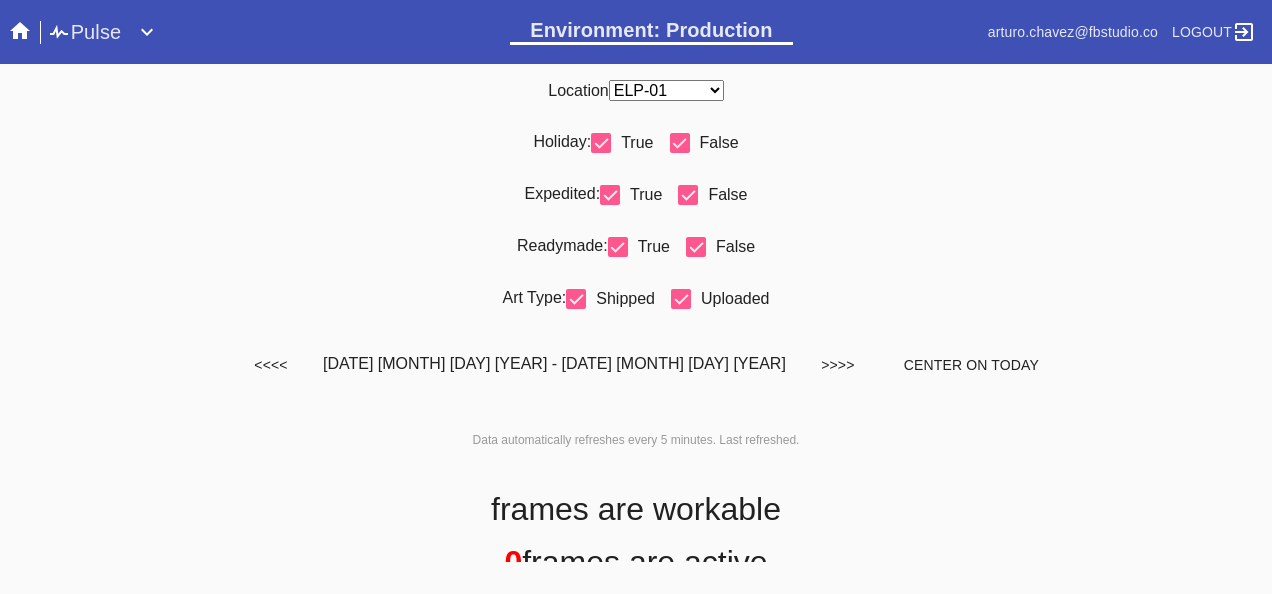 scroll, scrollTop: 0, scrollLeft: 0, axis: both 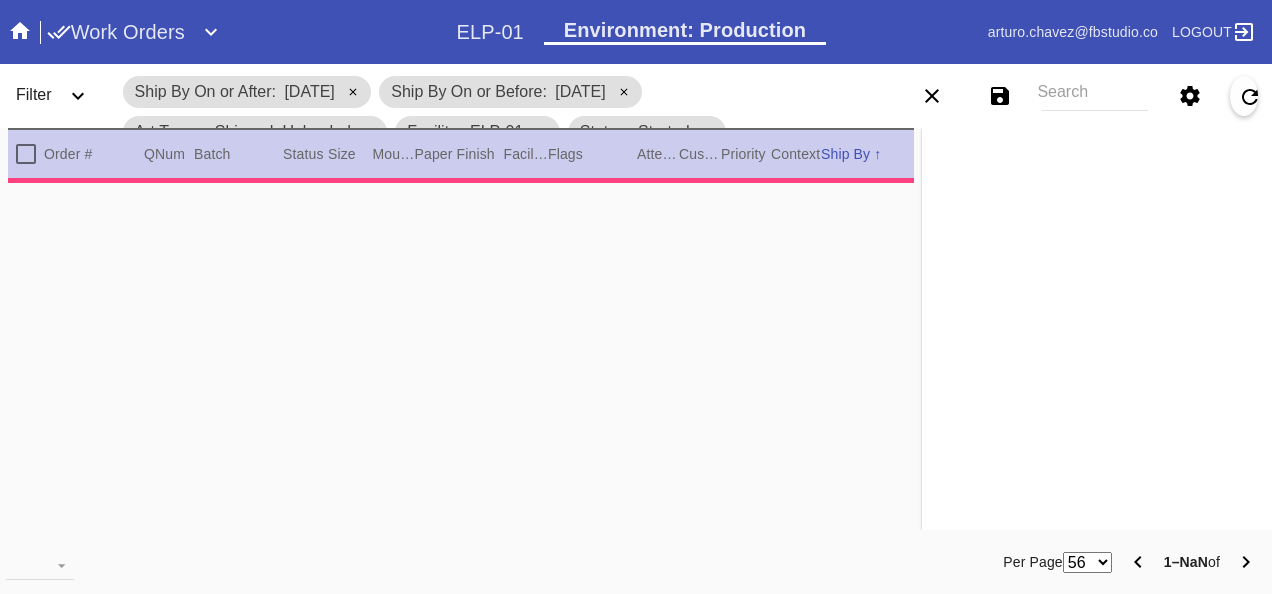 type on "0.0" 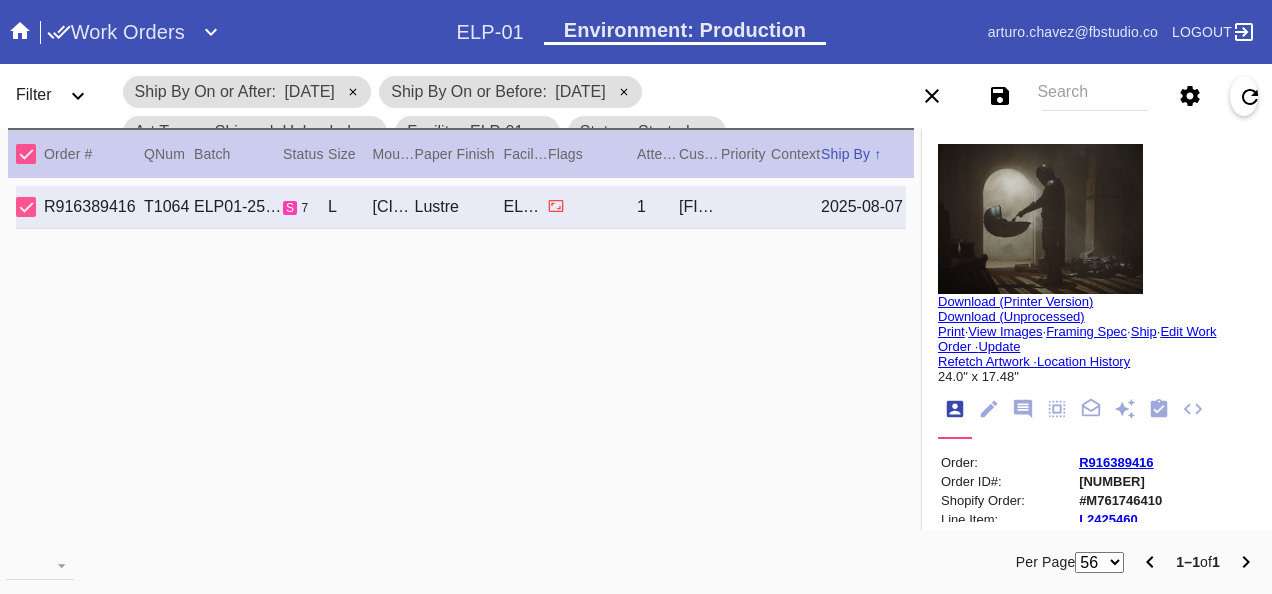 click 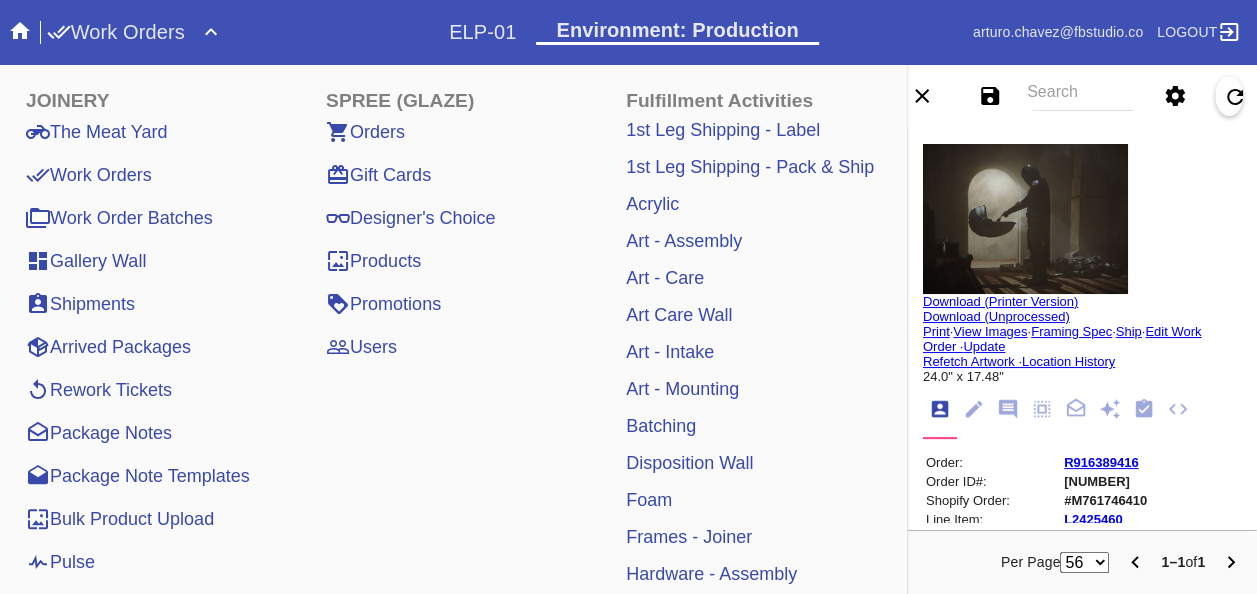 click on "Pulse" at bounding box center (60, 562) 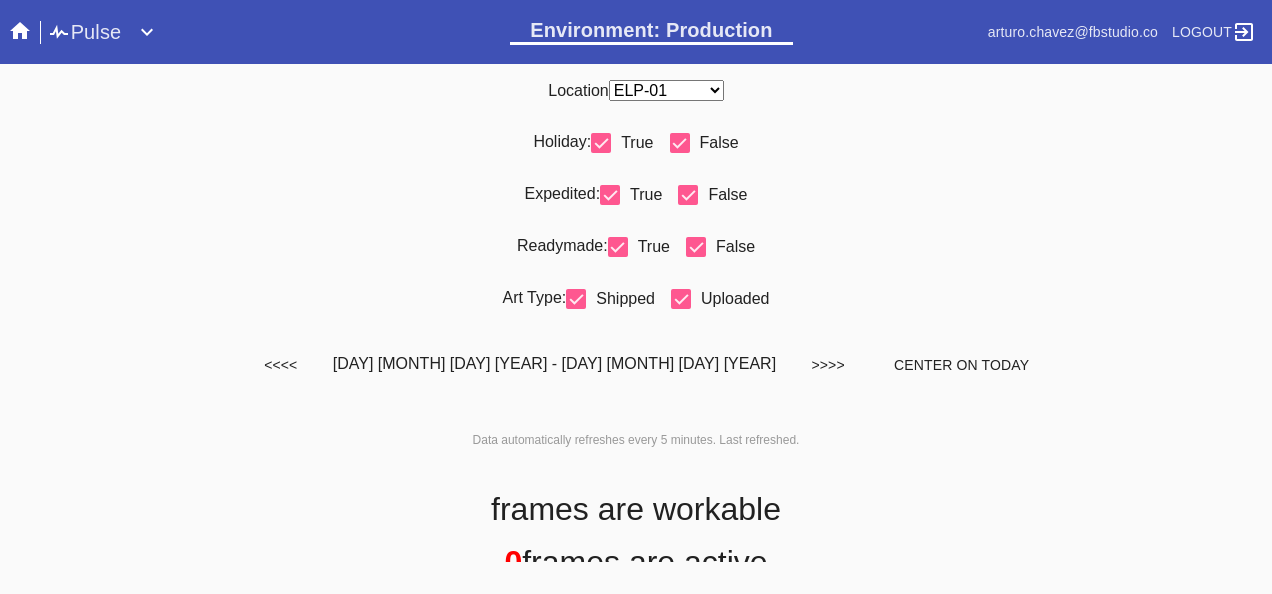 scroll, scrollTop: 0, scrollLeft: 0, axis: both 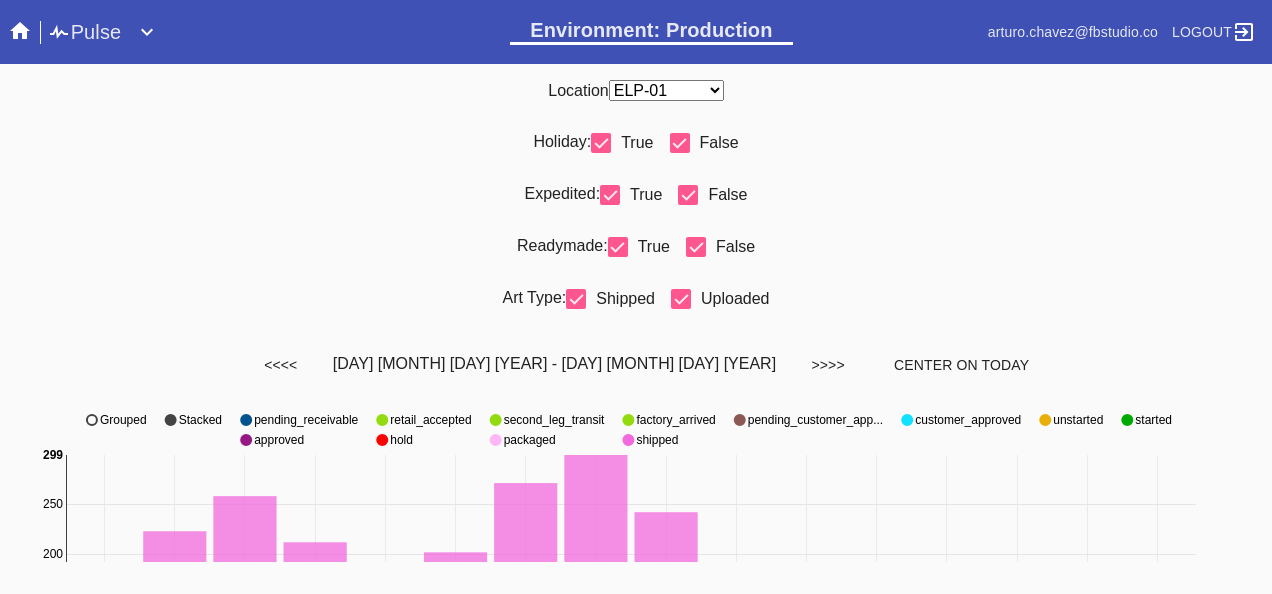 click on "Any Location DCA-05 ELP-01 LAS-01 LEX-01 LEX-03" at bounding box center (666, 90) 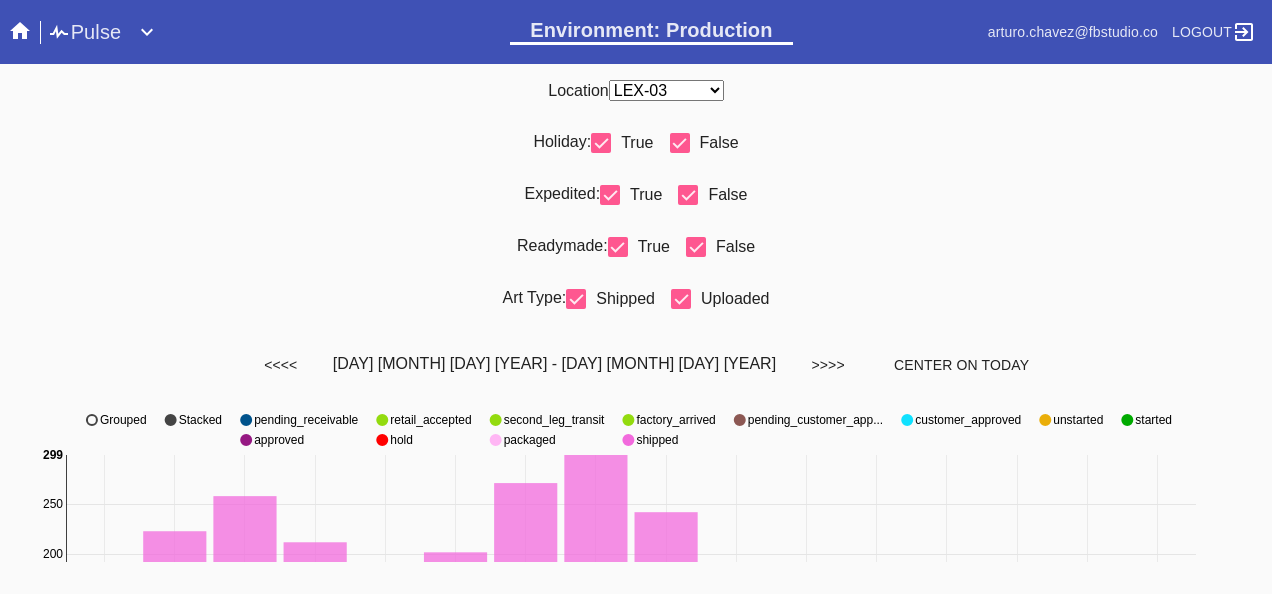 click on "Any Location DCA-05 ELP-01 LAS-01 LEX-01 LEX-03" at bounding box center (666, 90) 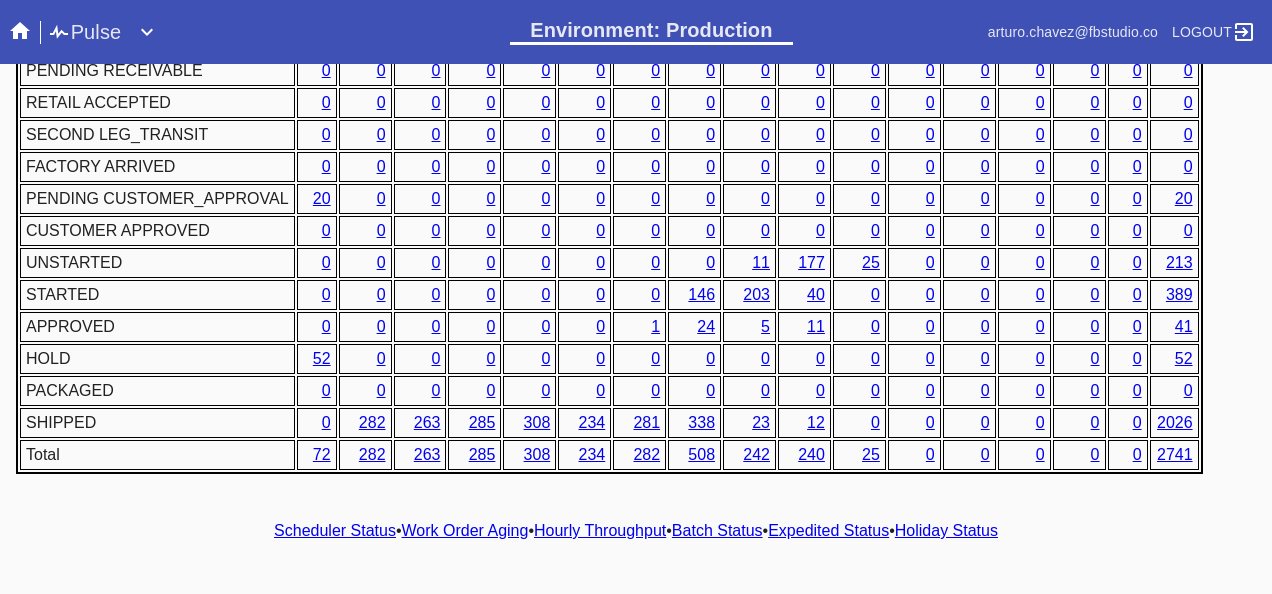 scroll, scrollTop: 1076, scrollLeft: 0, axis: vertical 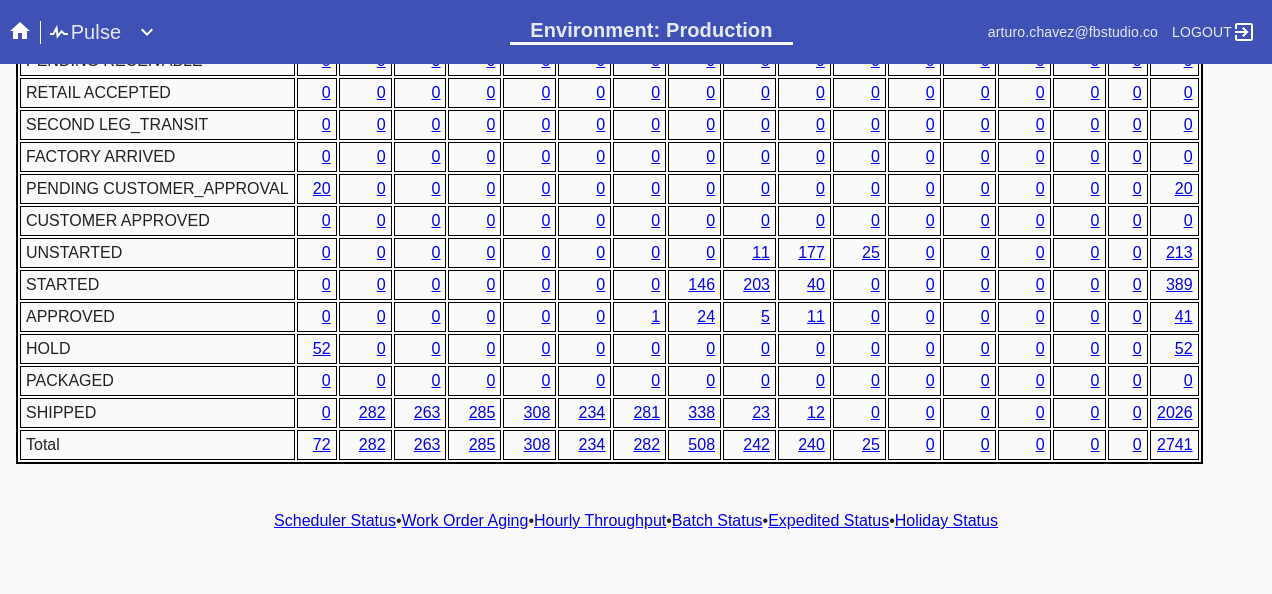 click on "Hourly Throughput" at bounding box center (600, 520) 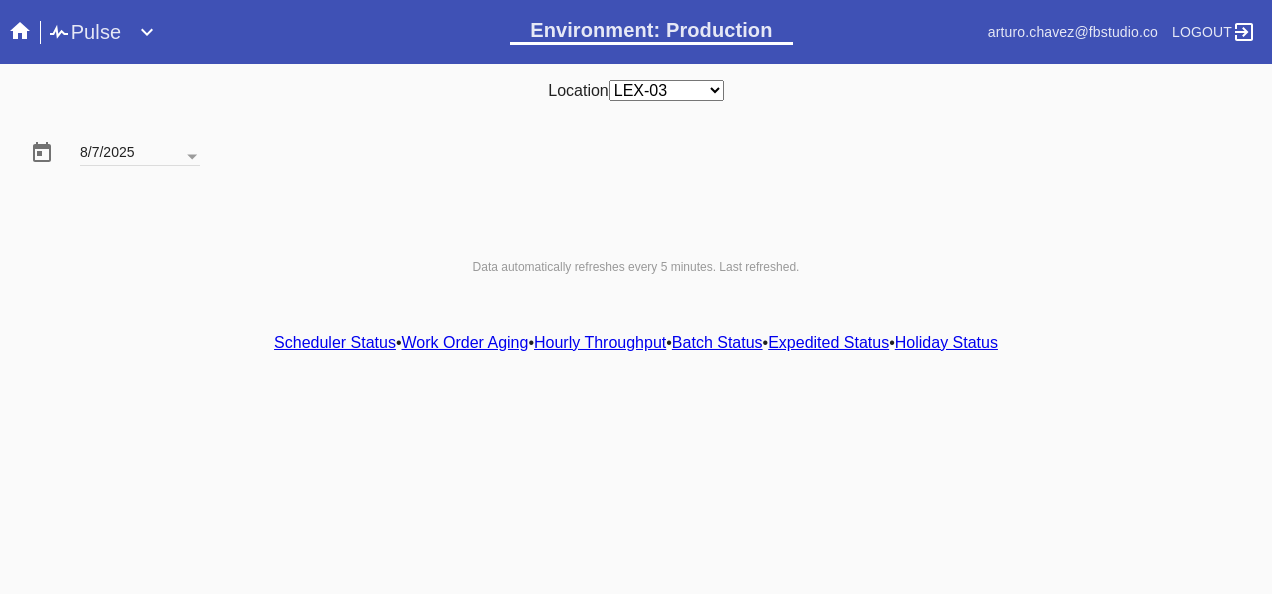 scroll, scrollTop: 0, scrollLeft: 0, axis: both 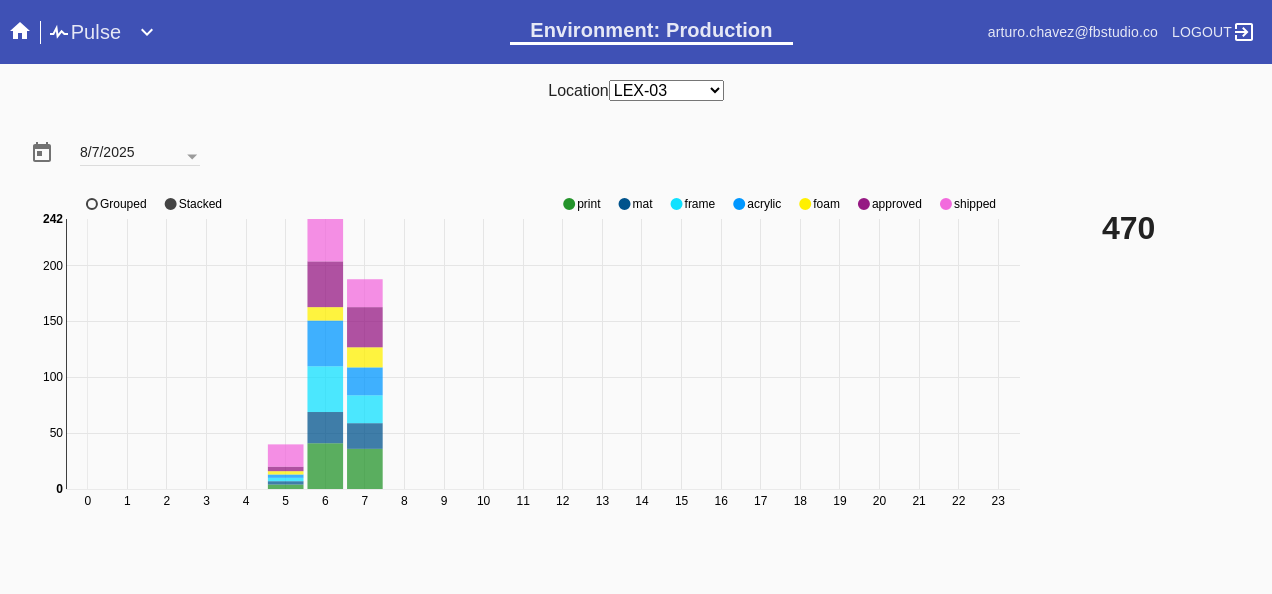 click 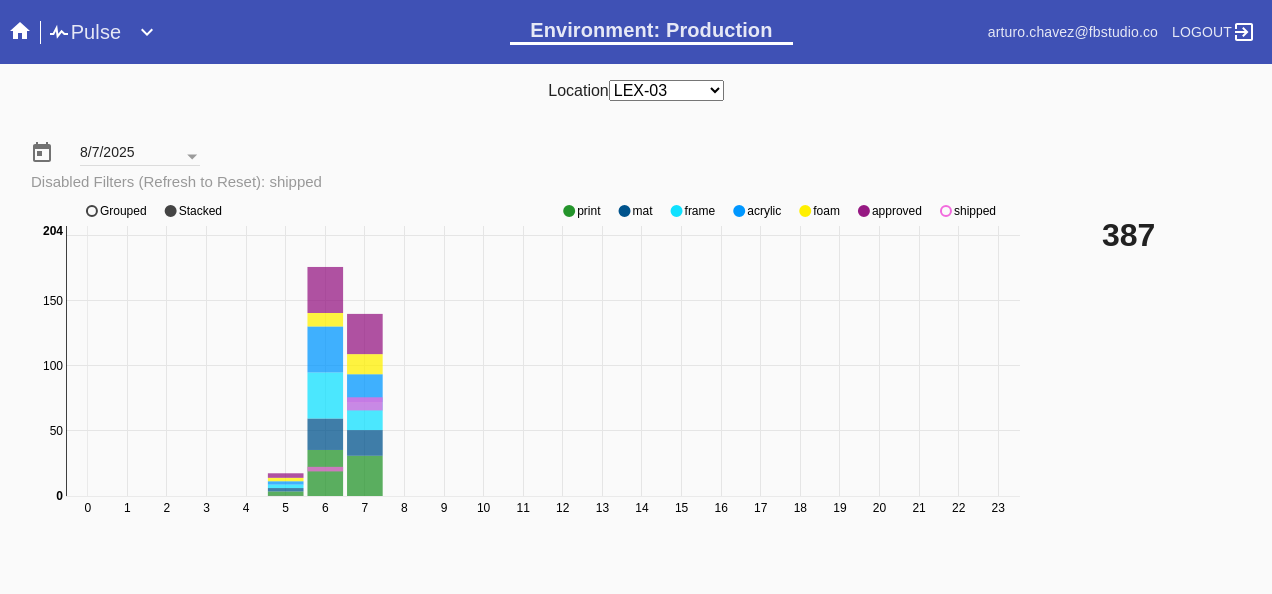 click 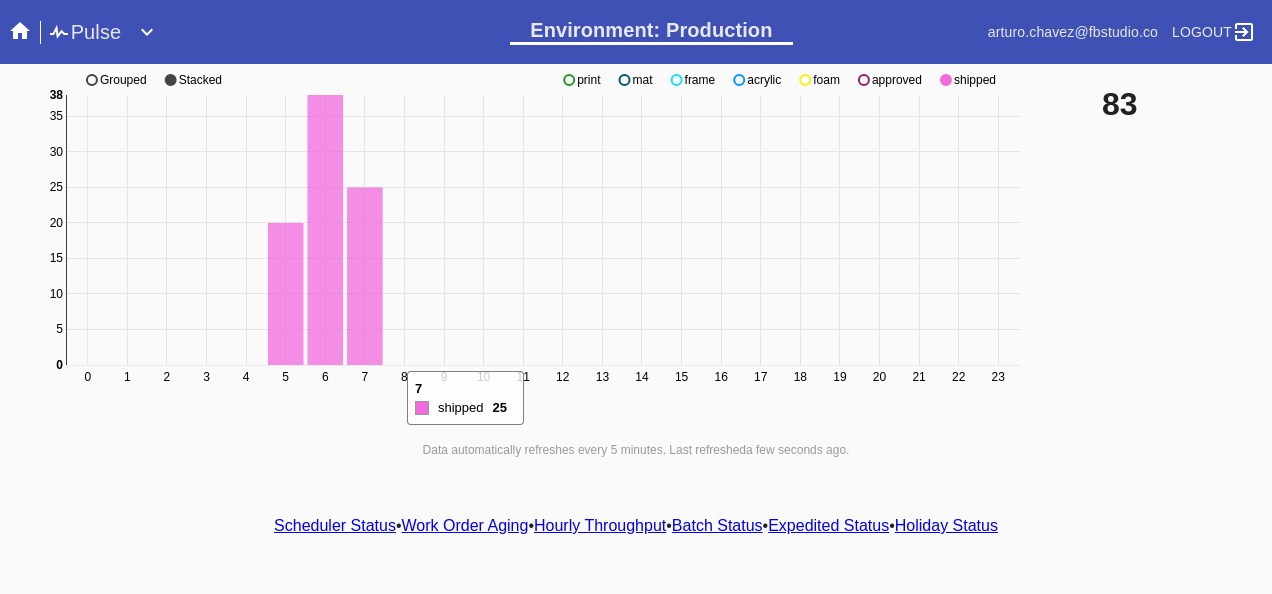 scroll, scrollTop: 140, scrollLeft: 0, axis: vertical 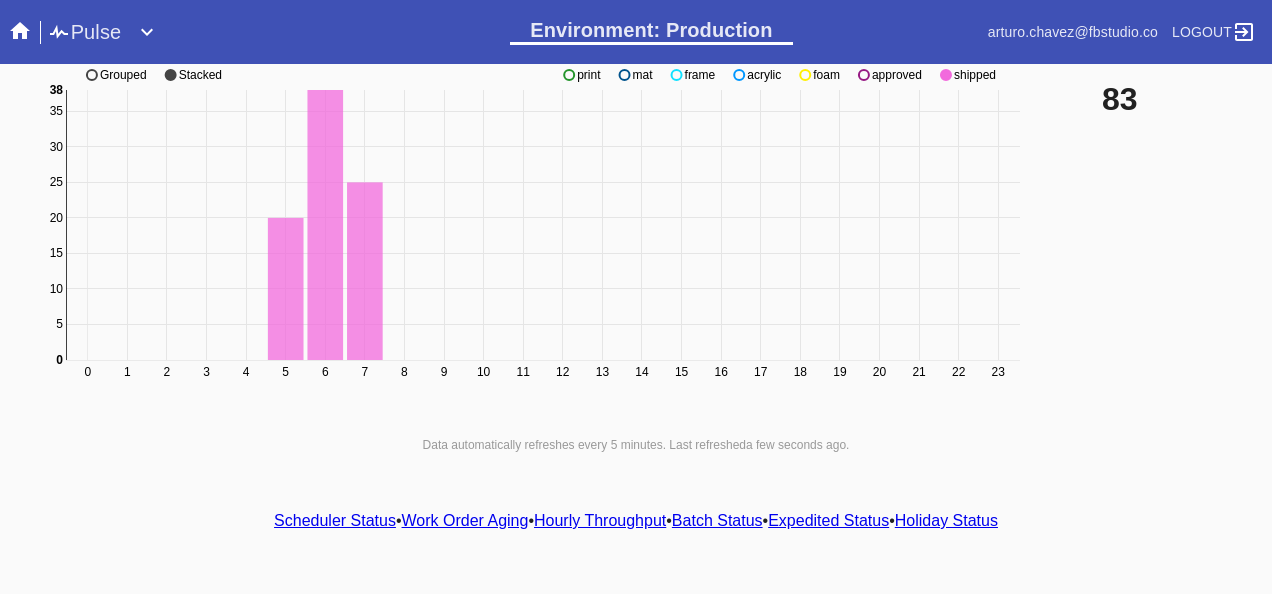 click on "Scheduler Status" at bounding box center (335, 520) 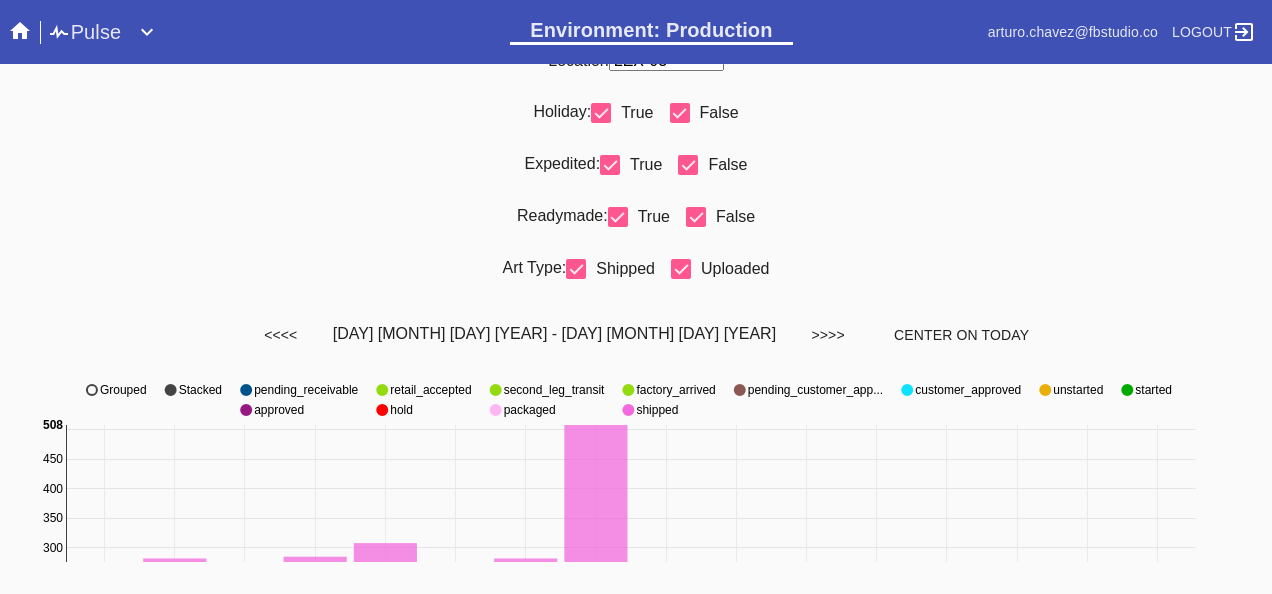 scroll, scrollTop: 0, scrollLeft: 0, axis: both 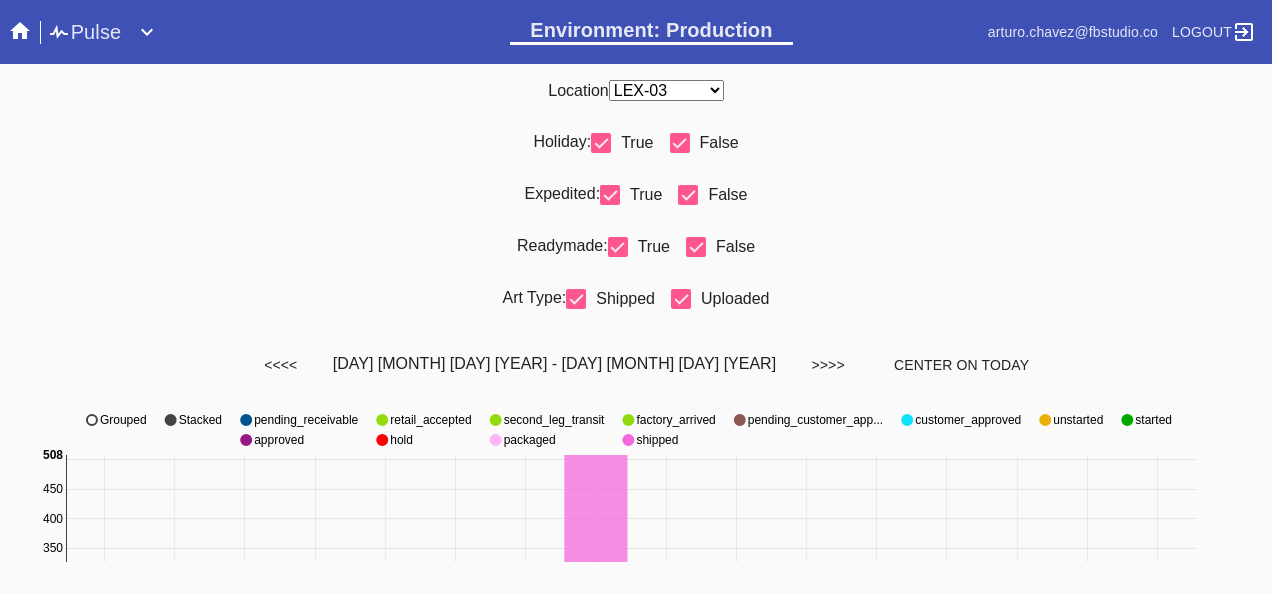 click on "Any Location DCA-05 ELP-01 LAS-01 LEX-01 LEX-03" at bounding box center (666, 90) 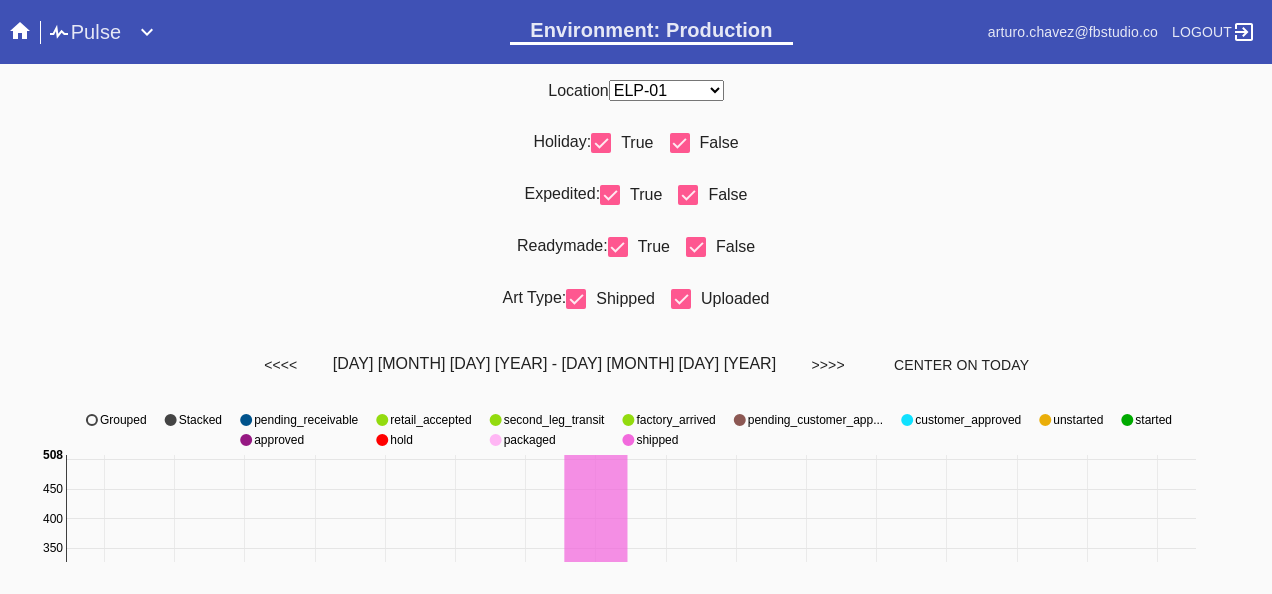 click on "Any Location DCA-05 ELP-01 LAS-01 LEX-01 LEX-03" at bounding box center [666, 90] 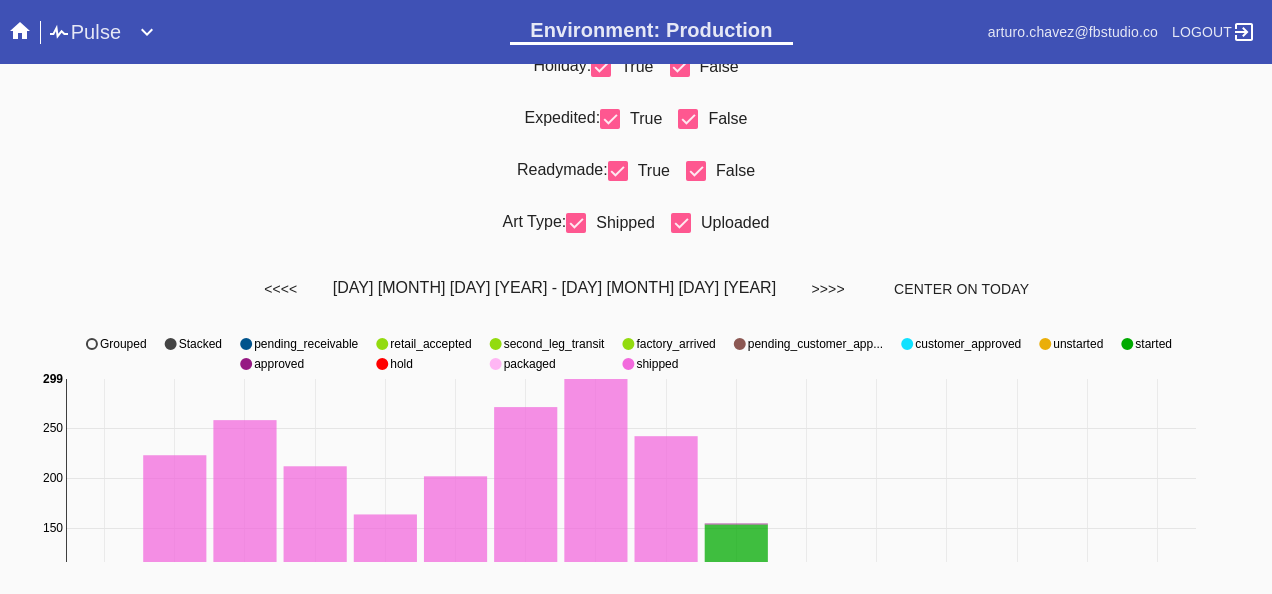 scroll, scrollTop: 0, scrollLeft: 0, axis: both 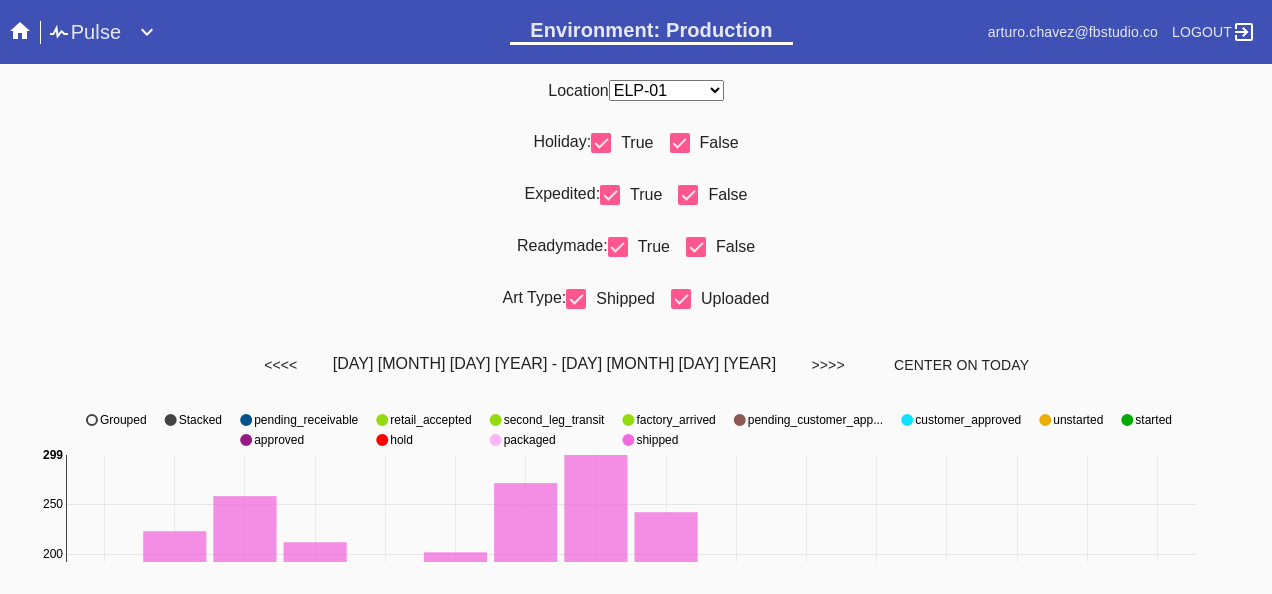 click on "Any Location DCA-05 ELP-01 LAS-01 LEX-01 LEX-03" at bounding box center [666, 90] 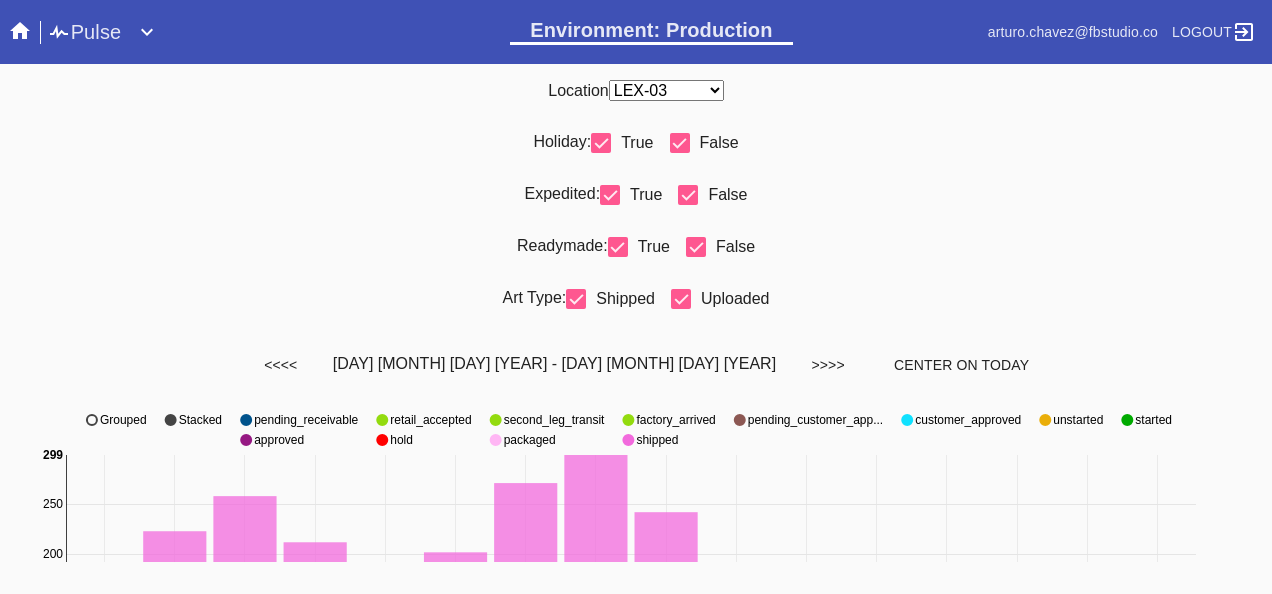 click on "Any Location DCA-05 ELP-01 LAS-01 LEX-01 LEX-03" at bounding box center (666, 90) 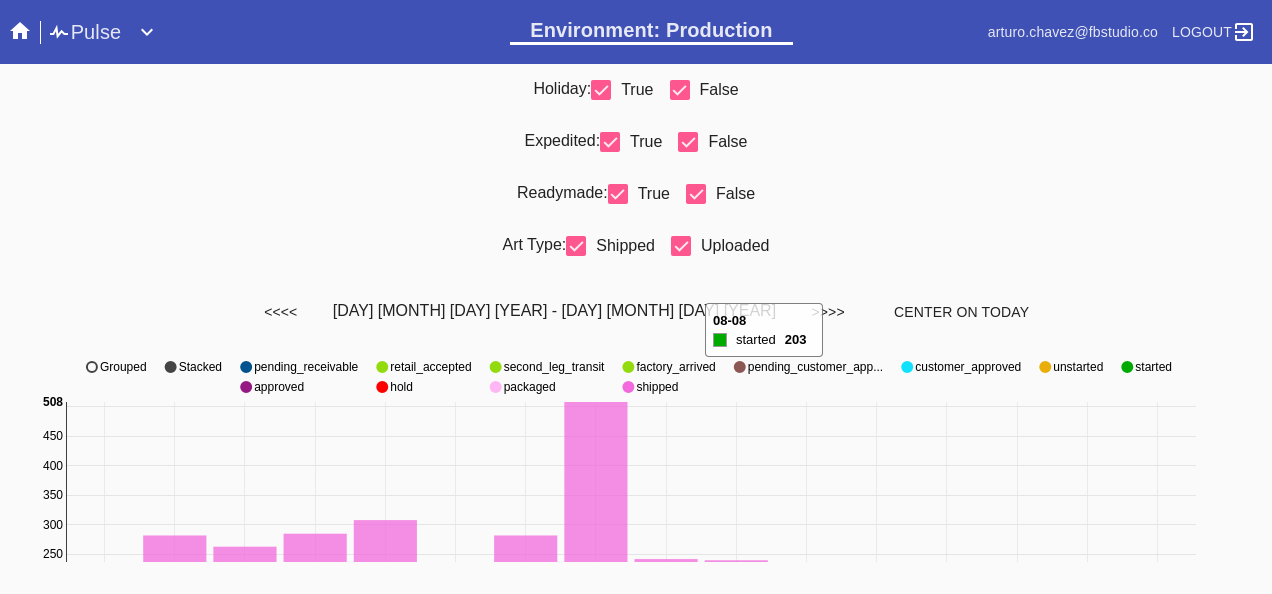 scroll, scrollTop: 0, scrollLeft: 0, axis: both 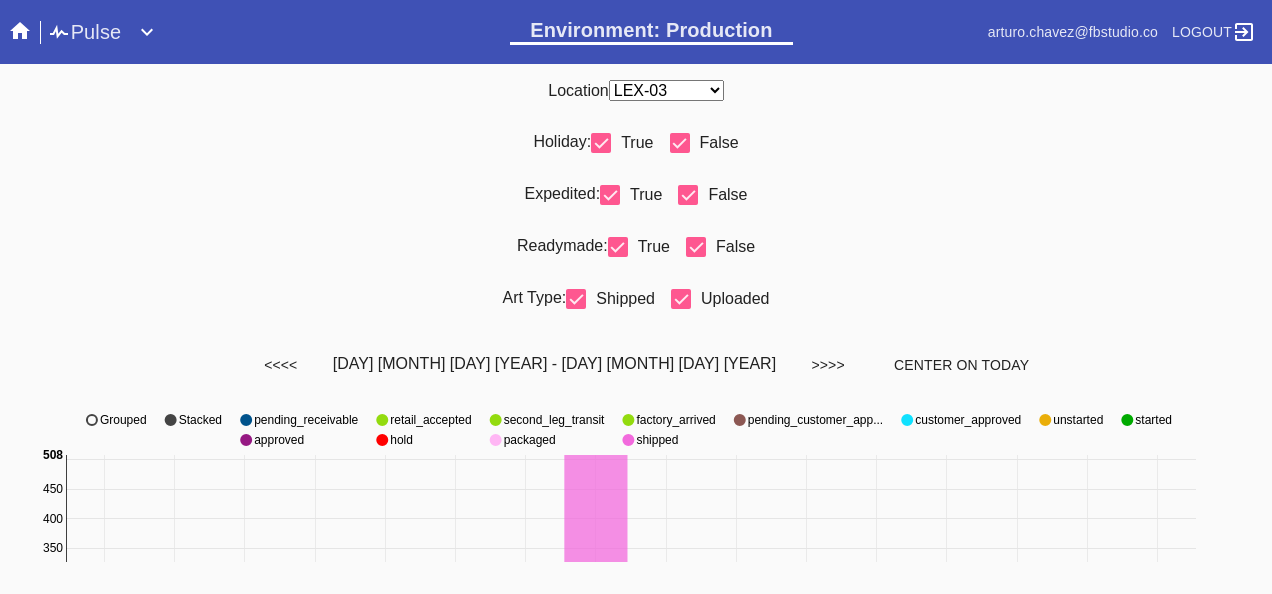 click on "Any Location DCA-05 ELP-01 LAS-01 LEX-01 LEX-03" at bounding box center (666, 90) 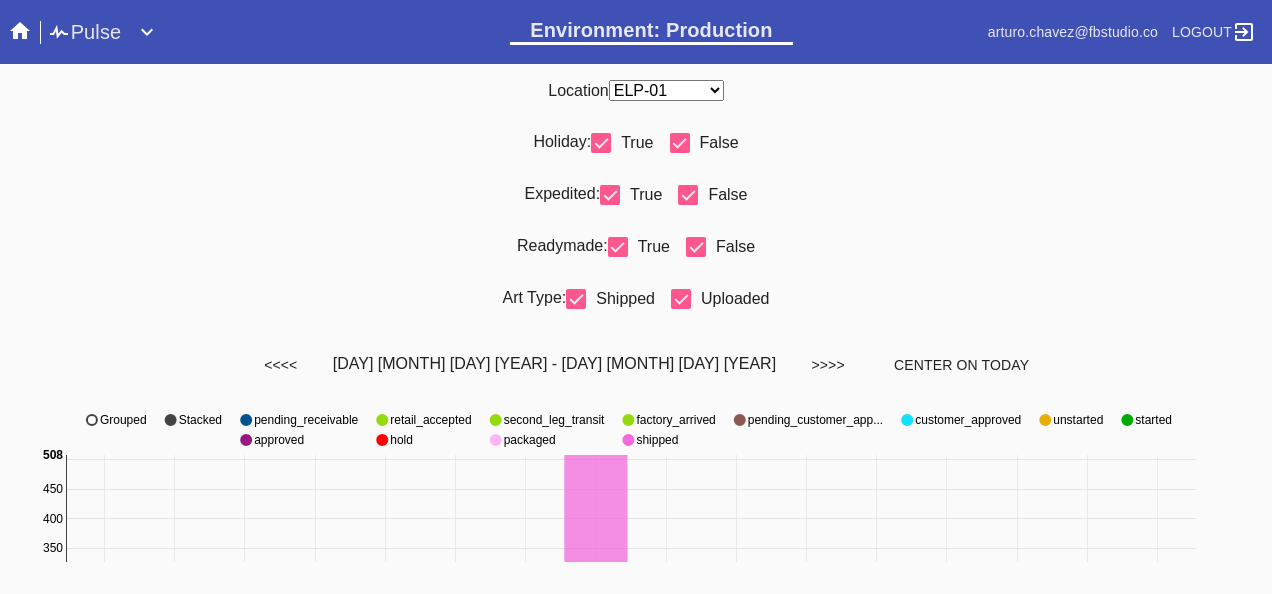click on "Any Location DCA-05 ELP-01 LAS-01 LEX-01 LEX-03" at bounding box center (666, 90) 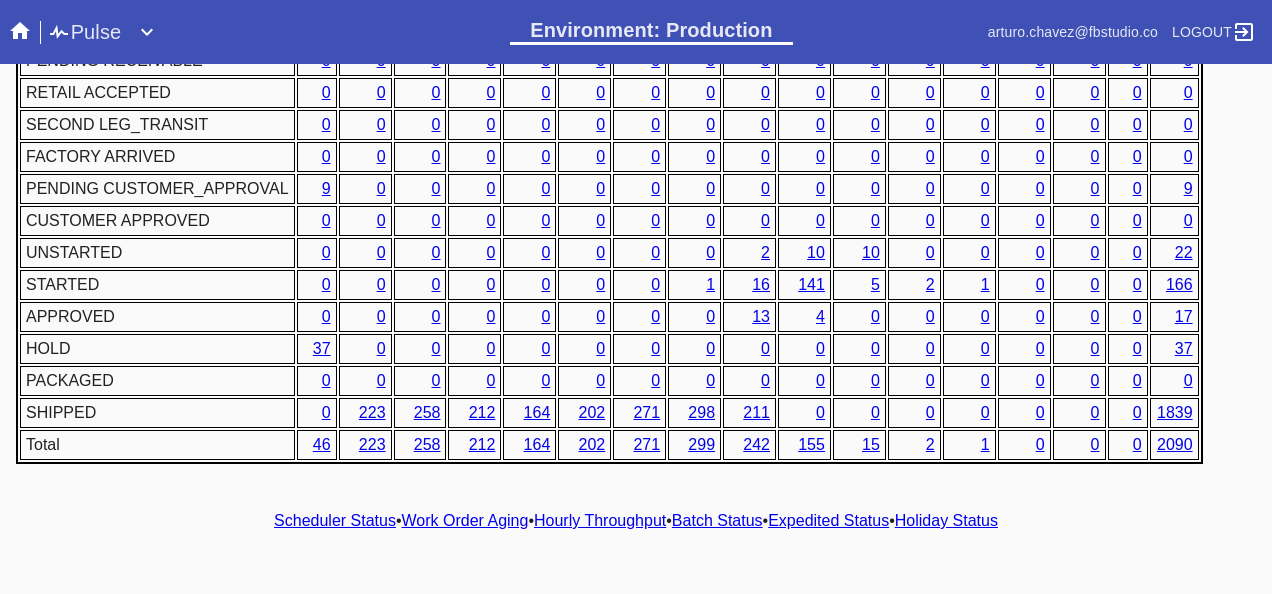 scroll, scrollTop: 1057, scrollLeft: 0, axis: vertical 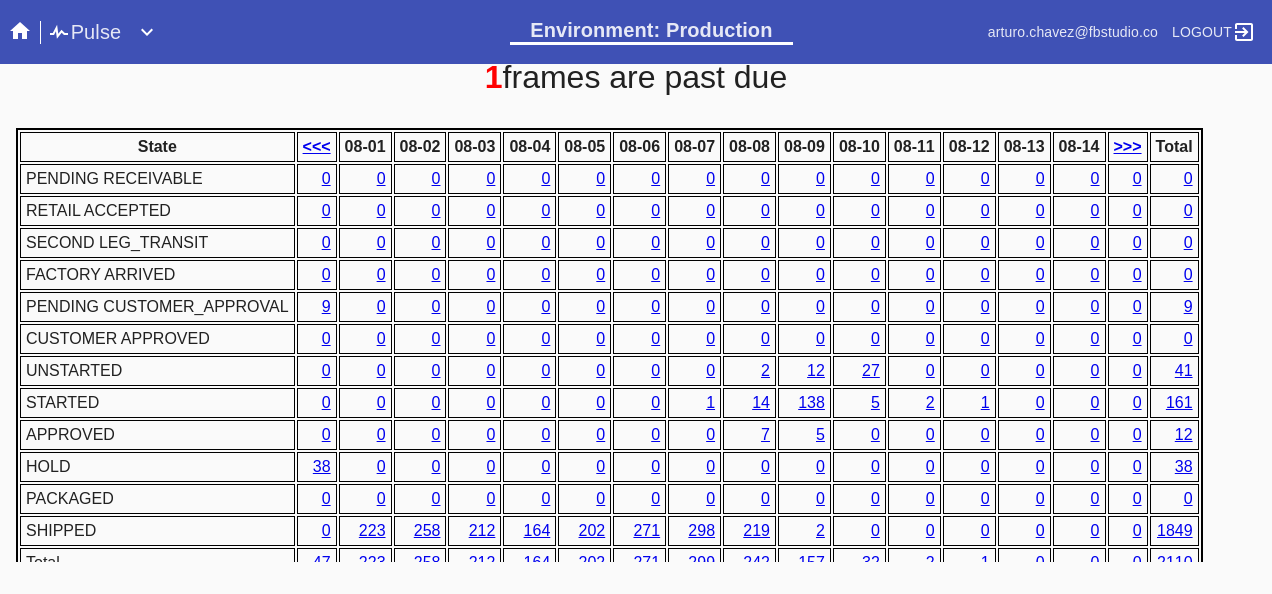 click on "1" at bounding box center (710, 402) 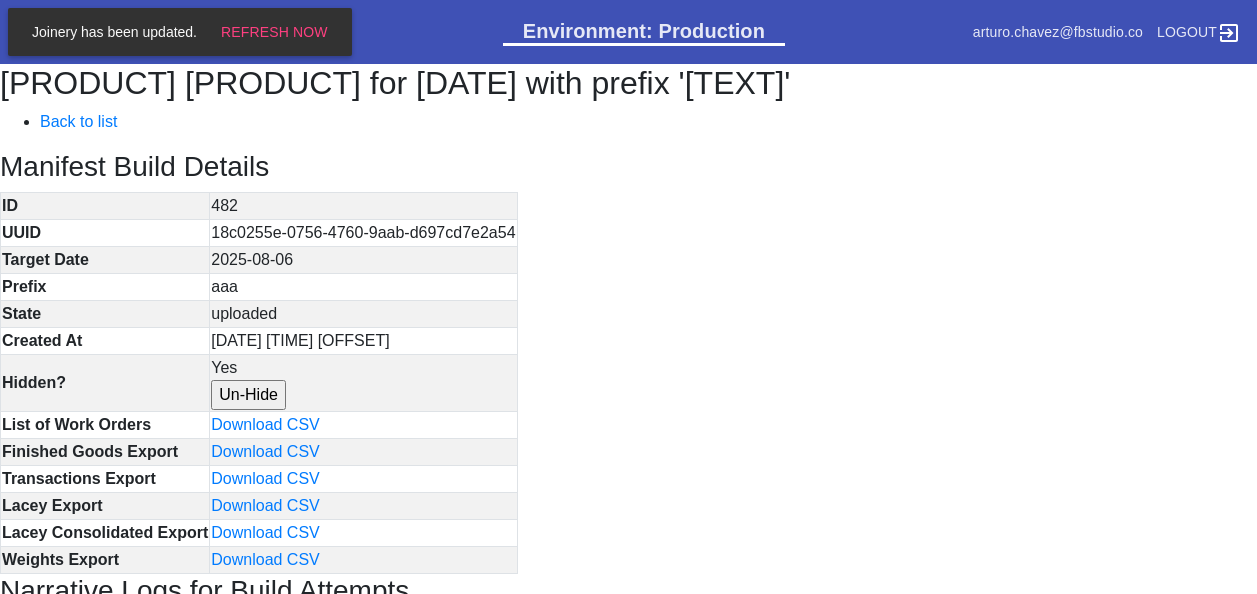 scroll, scrollTop: 200, scrollLeft: 0, axis: vertical 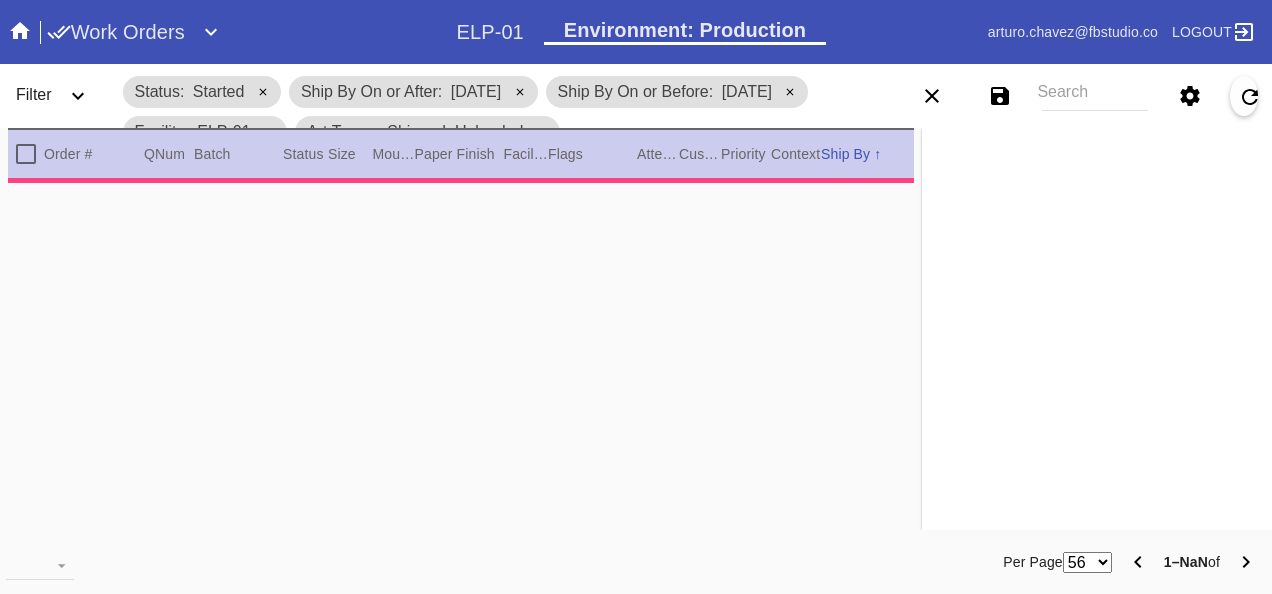 type on "0.0" 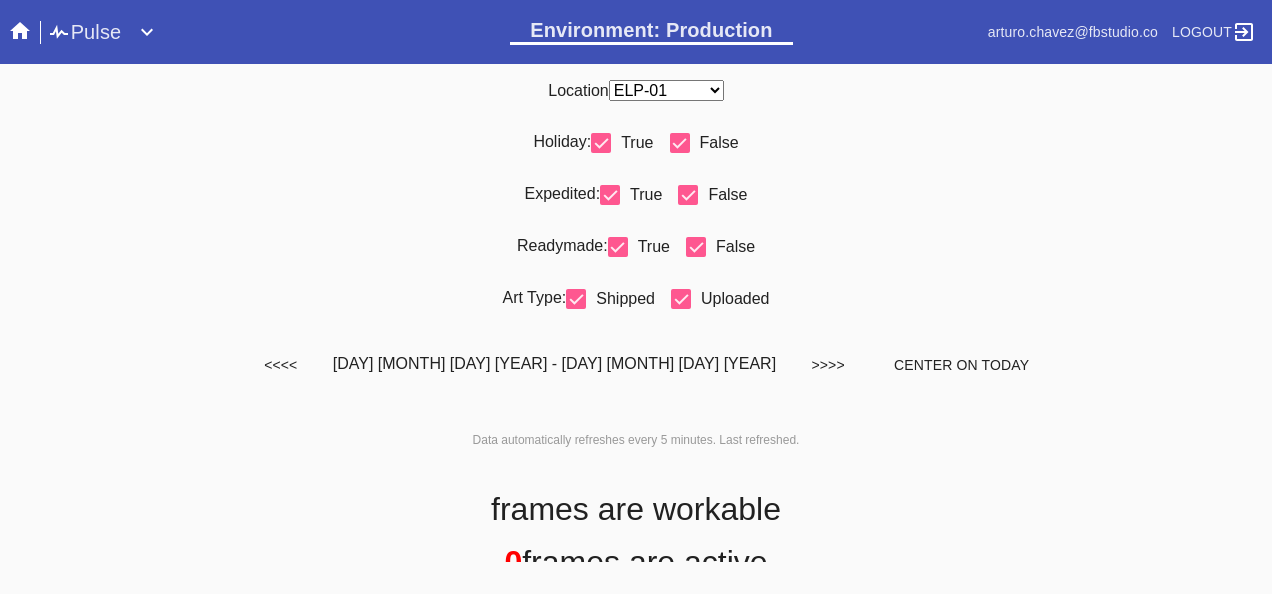 scroll, scrollTop: 0, scrollLeft: 0, axis: both 